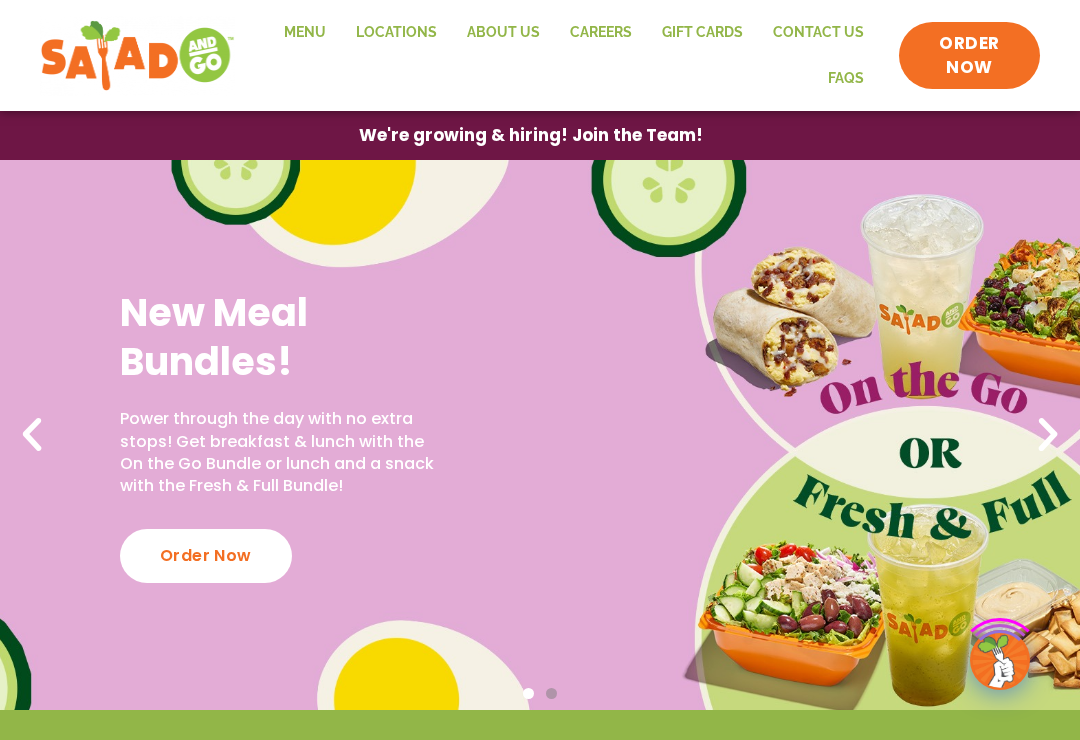 scroll, scrollTop: 0, scrollLeft: 0, axis: both 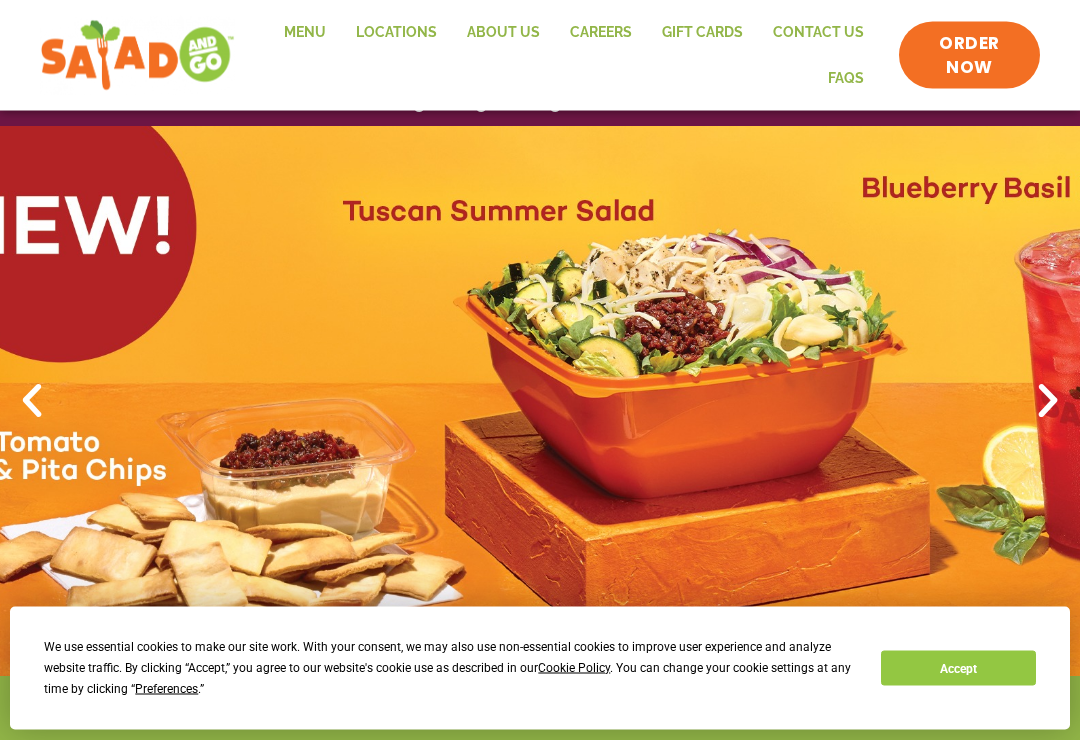 click on "Menu" 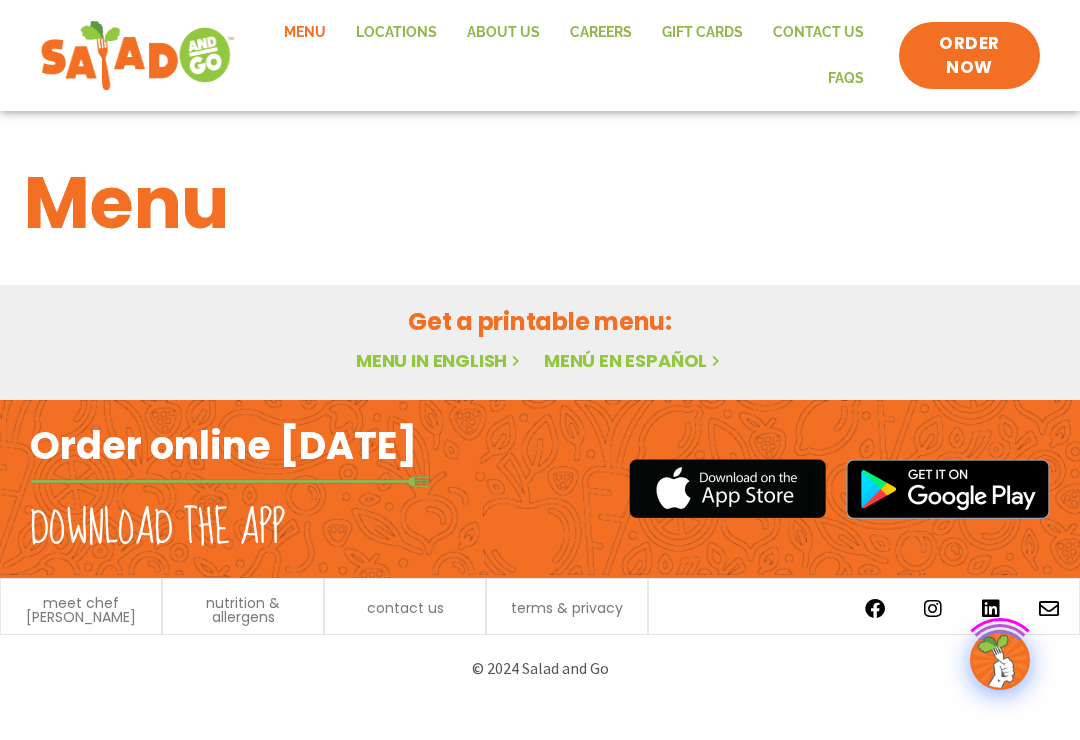 scroll, scrollTop: 0, scrollLeft: 0, axis: both 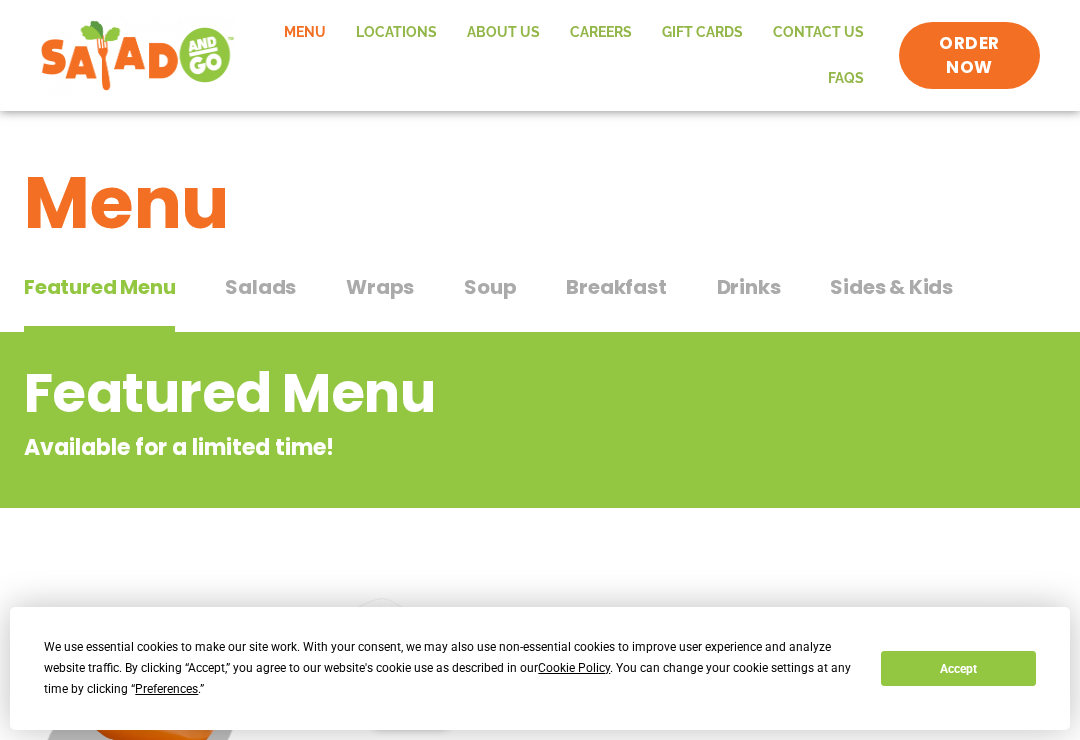 click on "Salads" at bounding box center [260, 287] 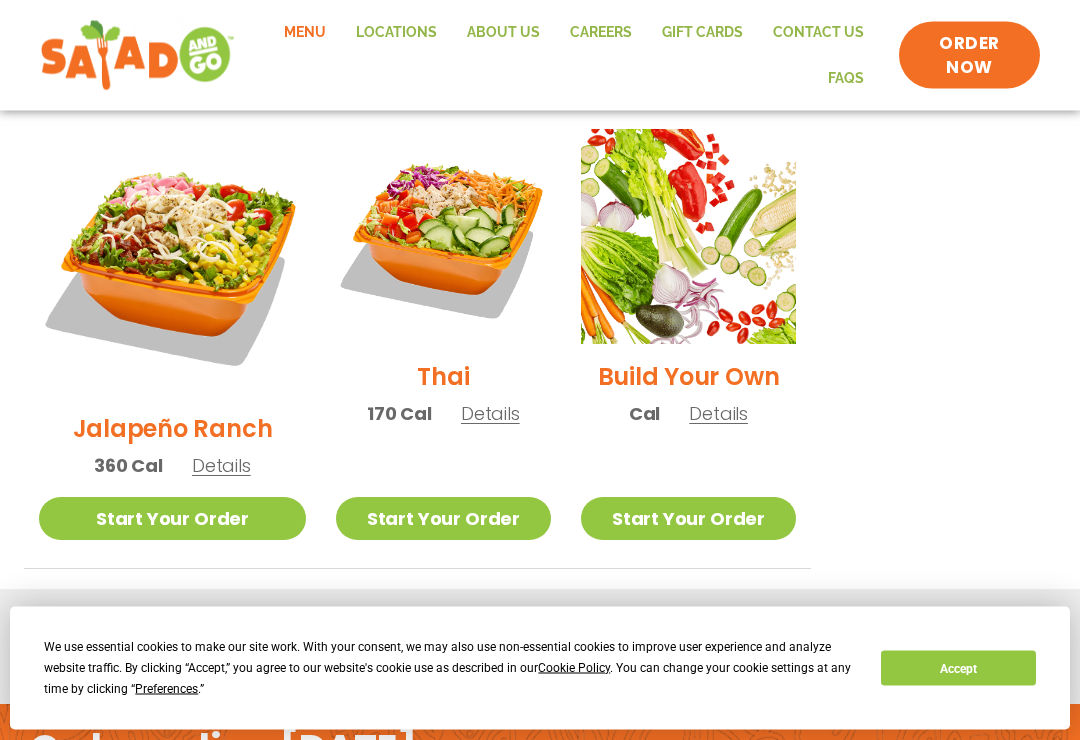 scroll, scrollTop: 1637, scrollLeft: 0, axis: vertical 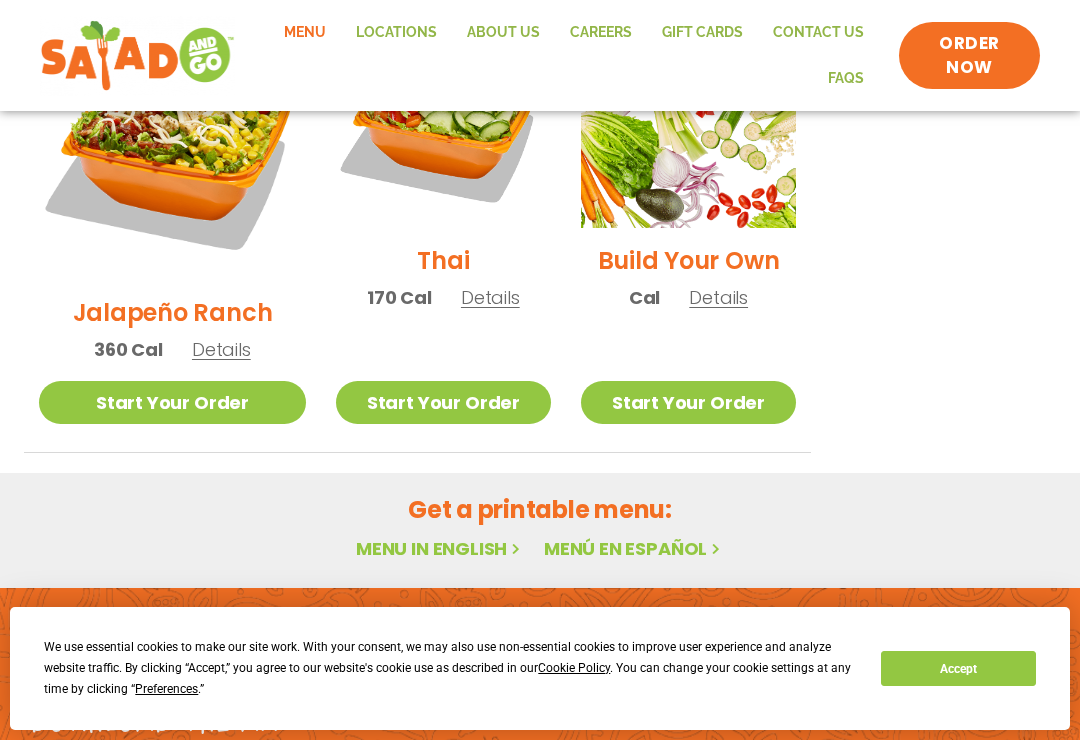 click on "Menu in English" at bounding box center (440, 548) 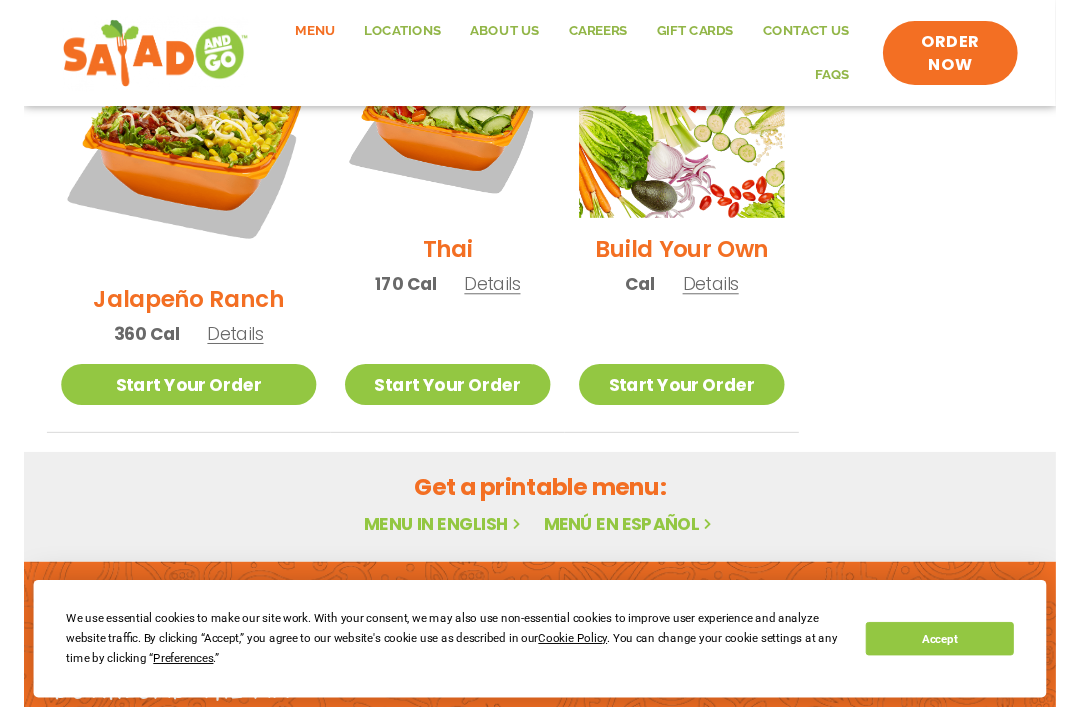 scroll, scrollTop: 1636, scrollLeft: 0, axis: vertical 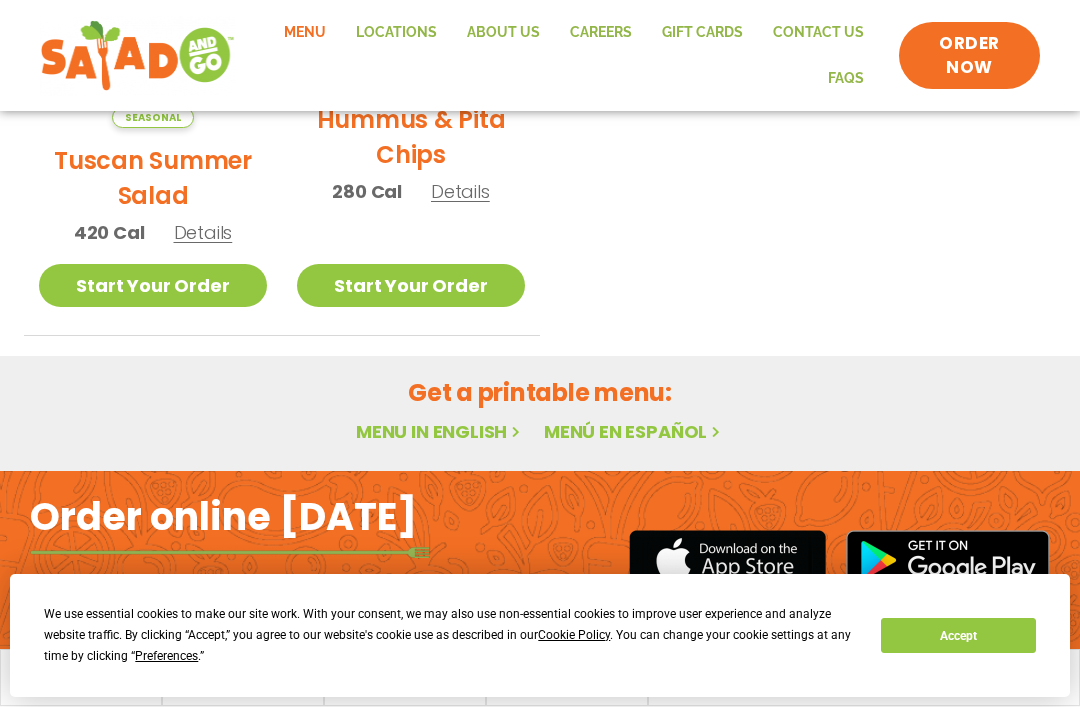 click on "Menu in English" at bounding box center (440, 431) 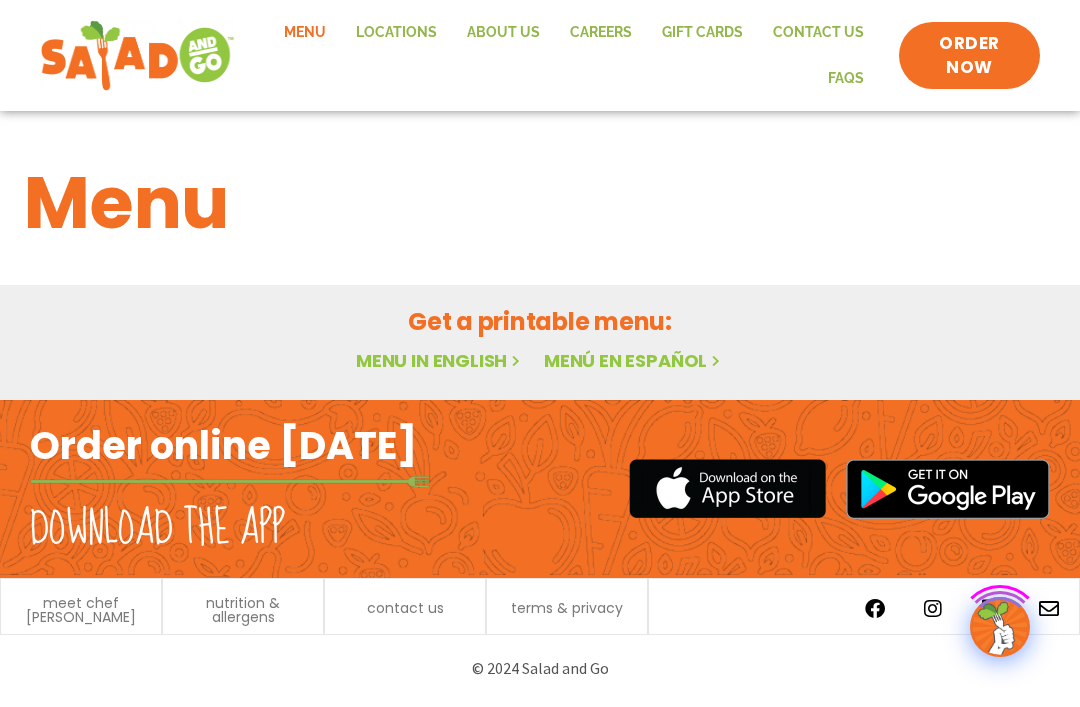 scroll, scrollTop: 0, scrollLeft: 0, axis: both 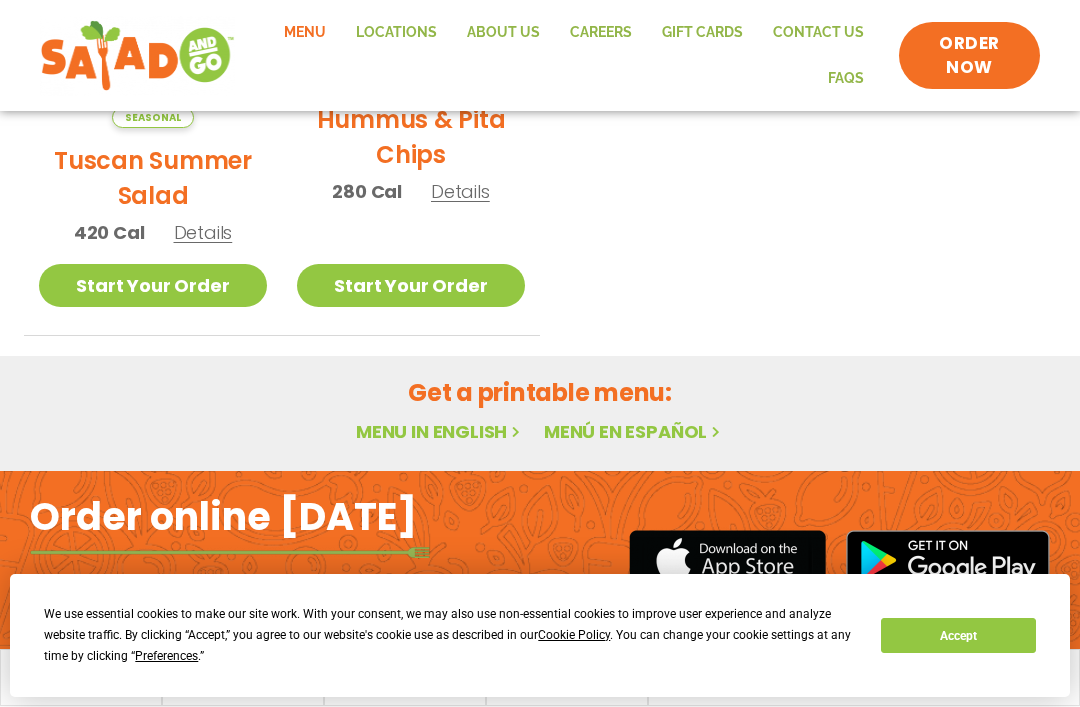 click on "Menu in English" at bounding box center (440, 431) 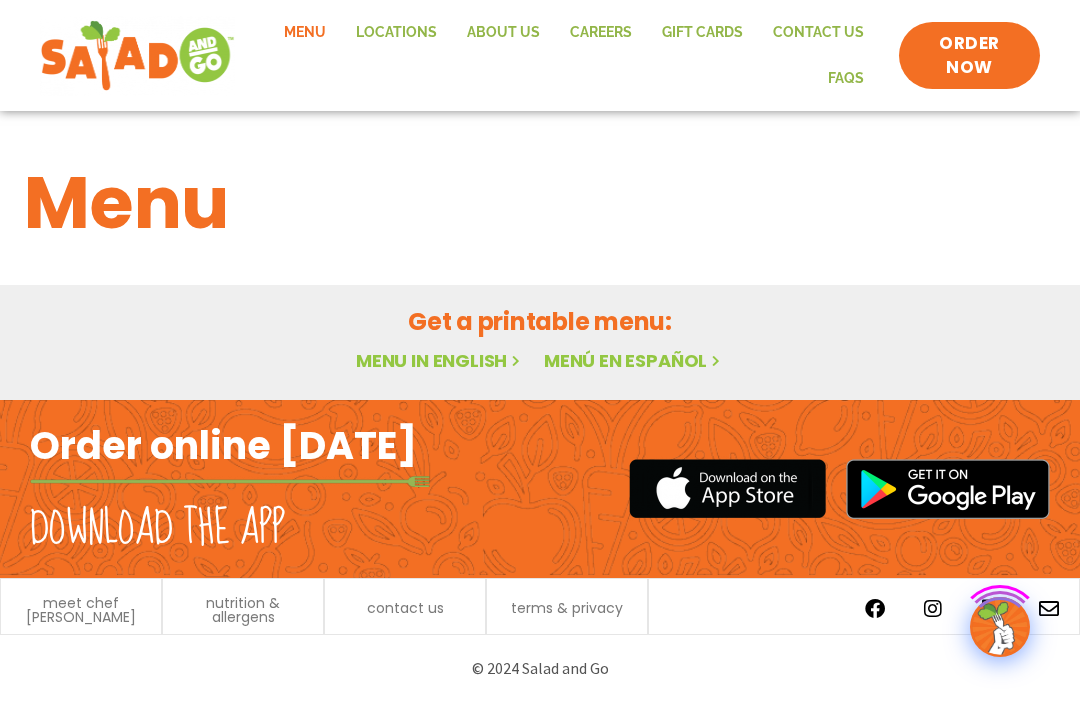 scroll, scrollTop: 0, scrollLeft: 0, axis: both 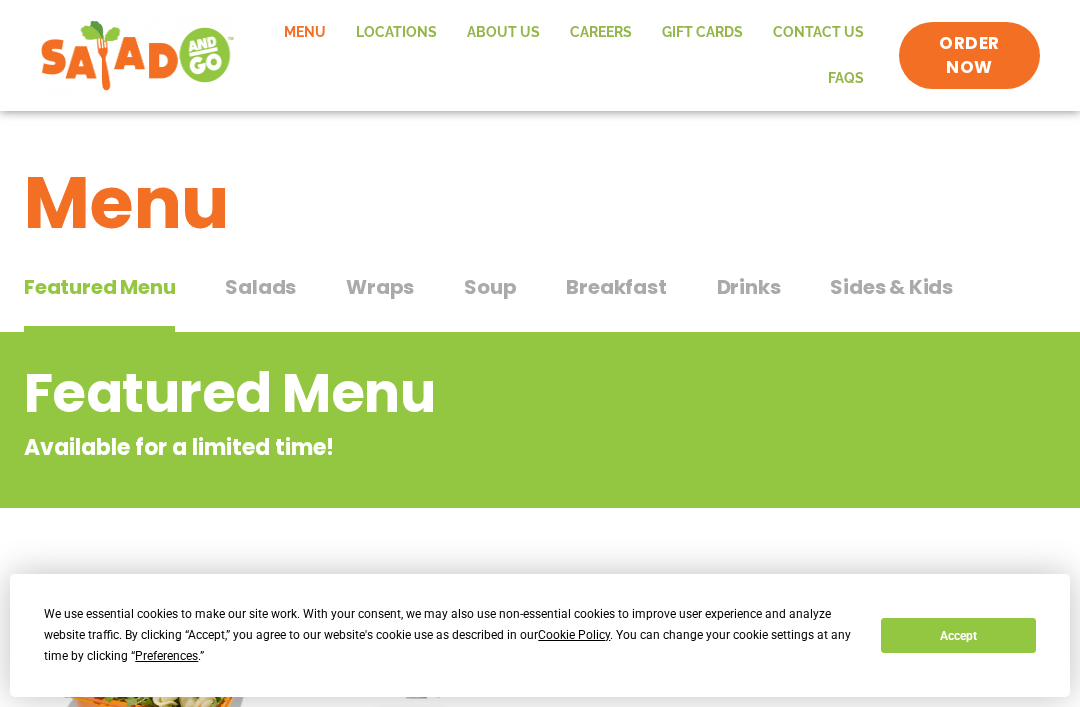 click on "Locations" 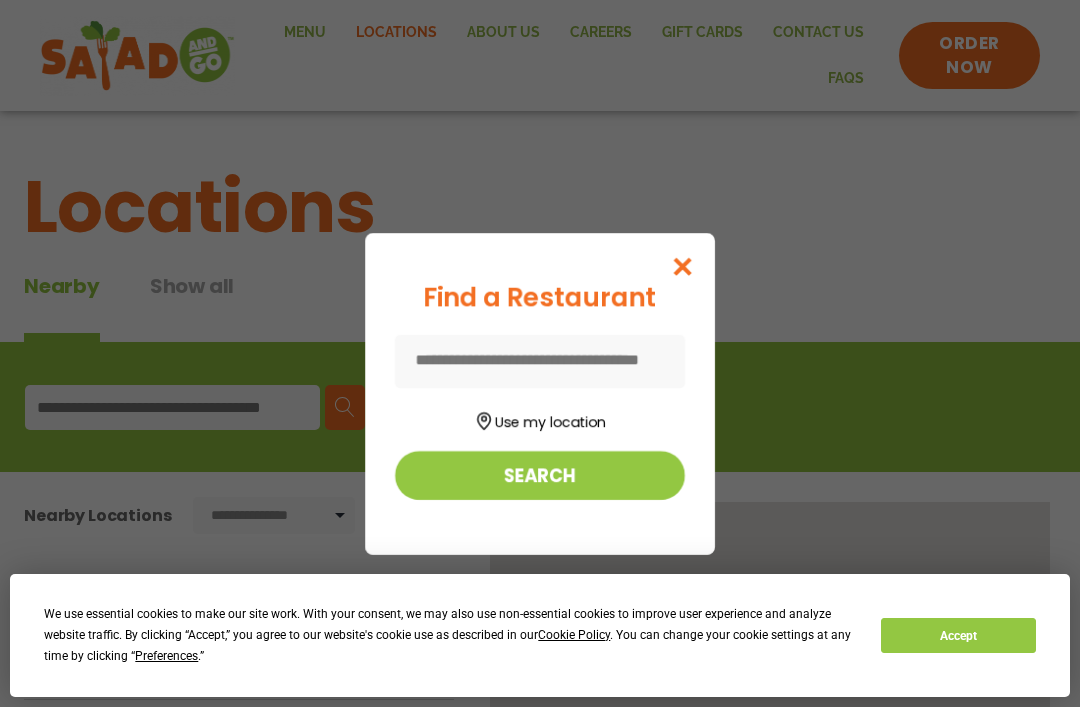 scroll, scrollTop: 0, scrollLeft: 0, axis: both 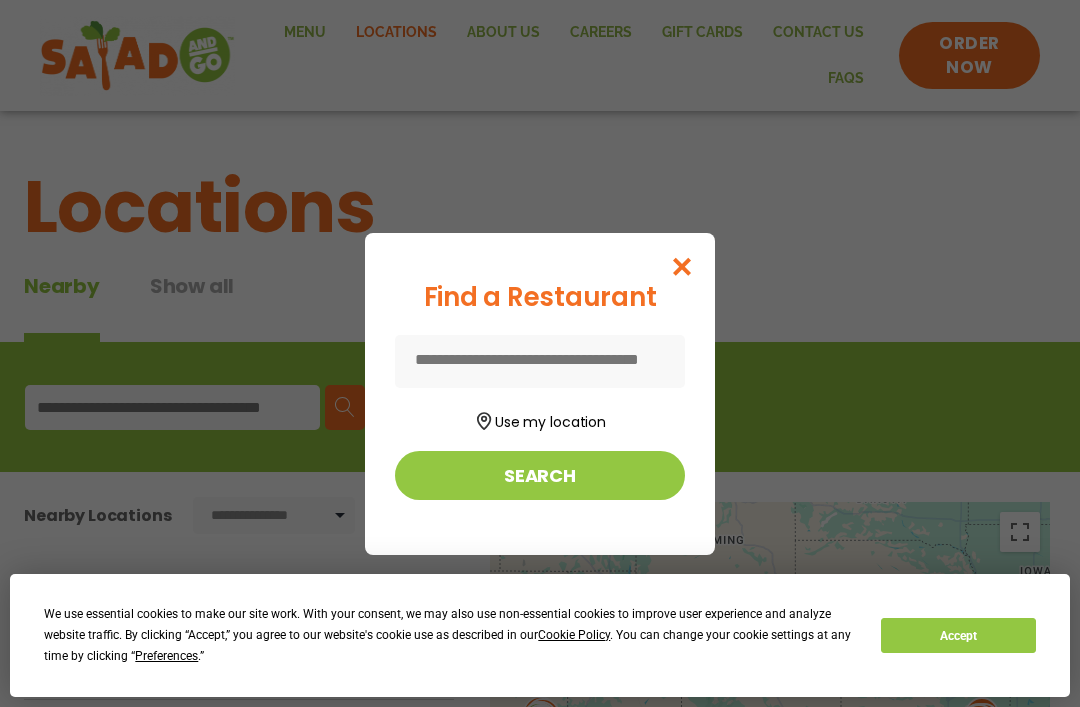 click on "Search" at bounding box center [540, 475] 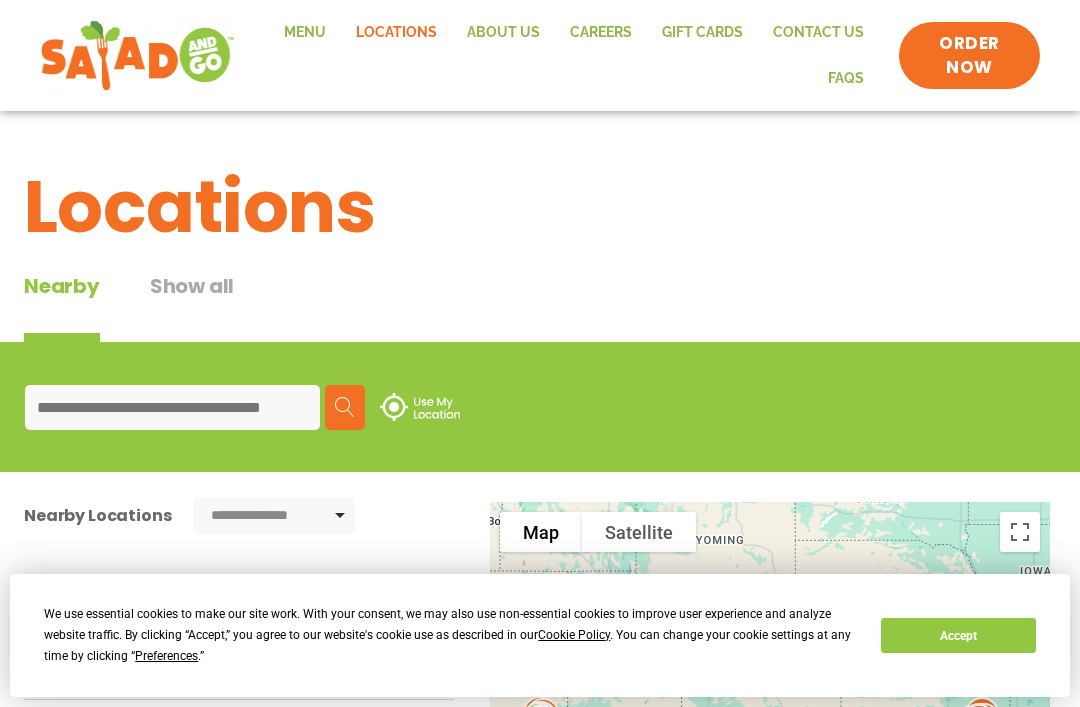 click at bounding box center (172, 407) 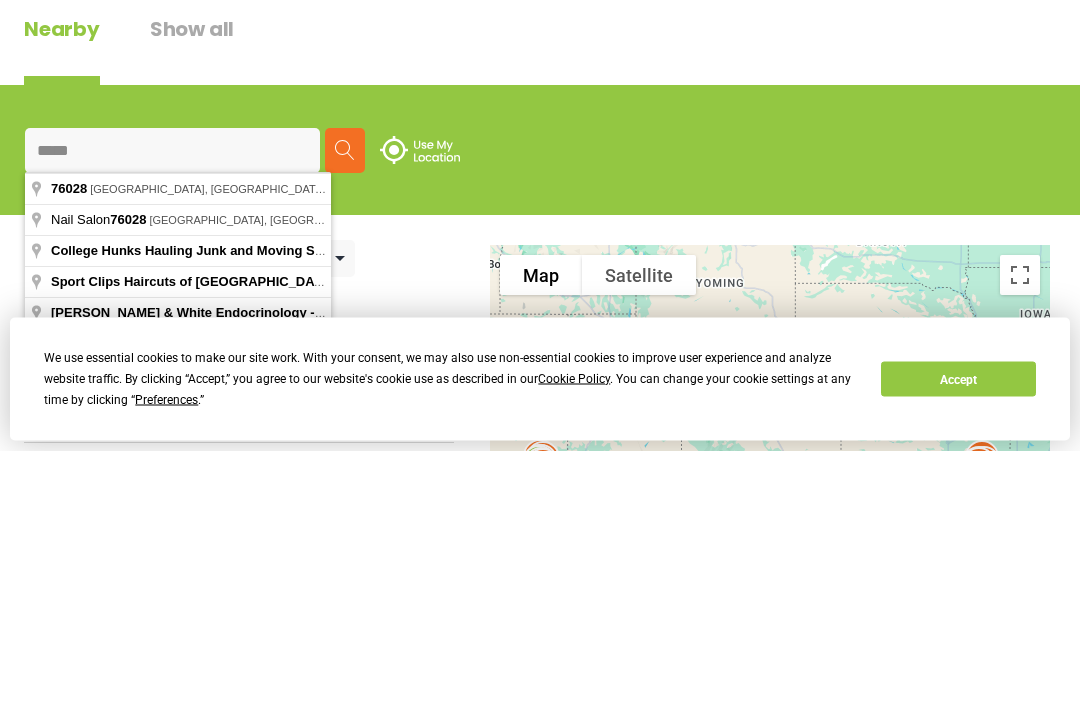 type on "**********" 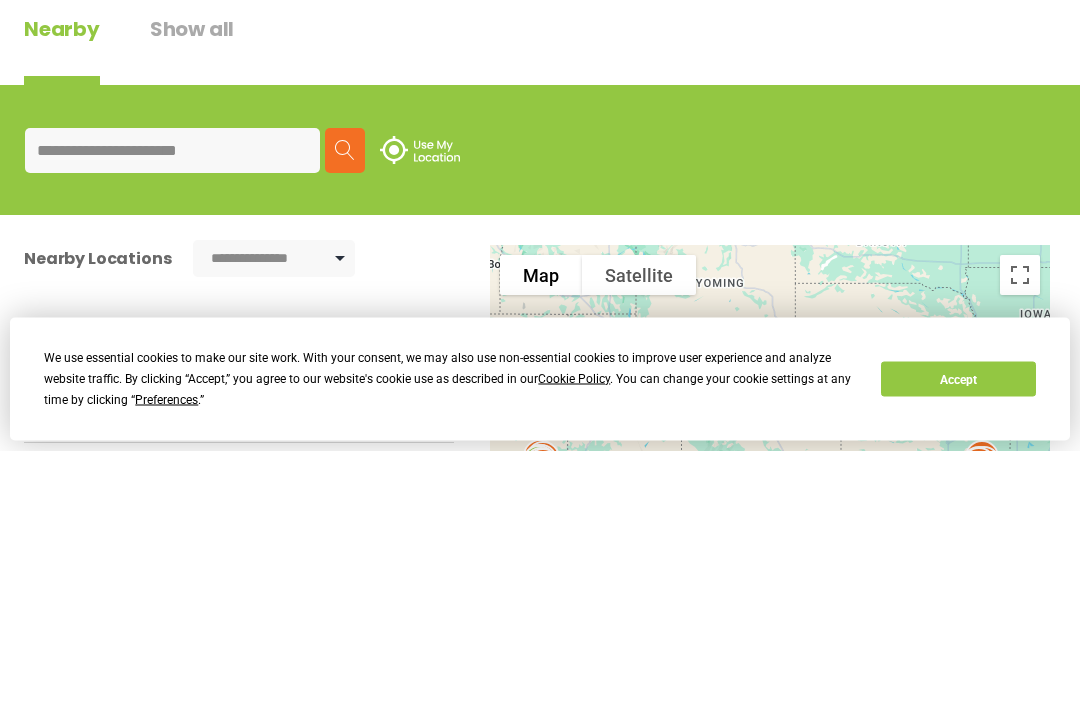 scroll, scrollTop: 257, scrollLeft: 0, axis: vertical 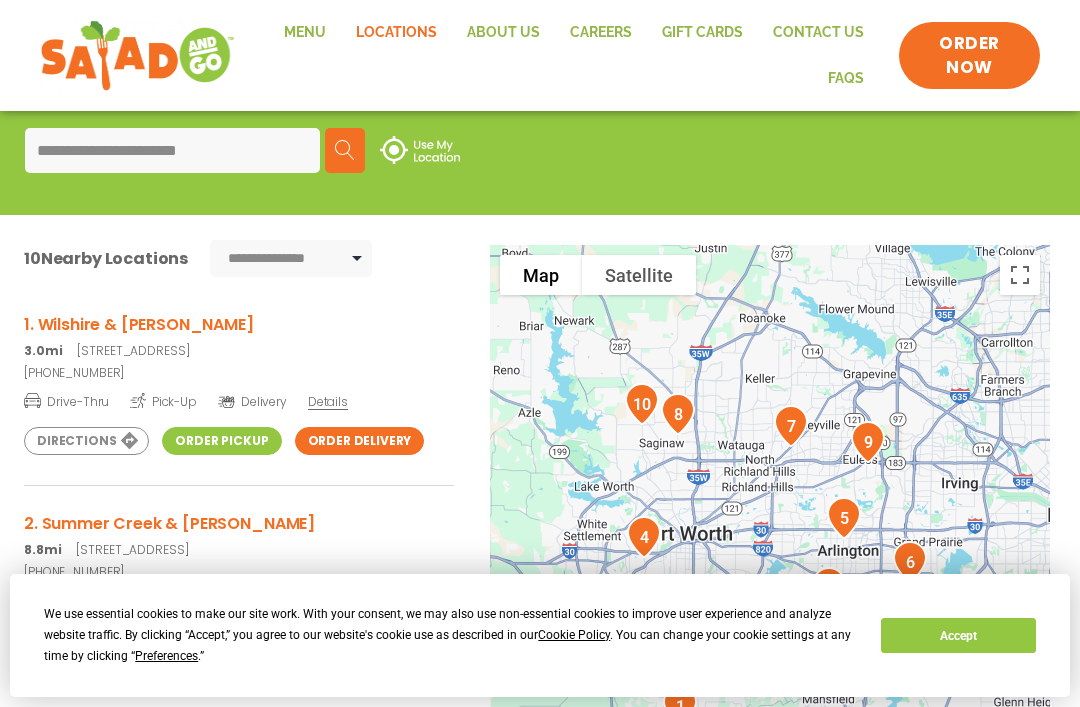 click on "Directions" at bounding box center [86, 441] 